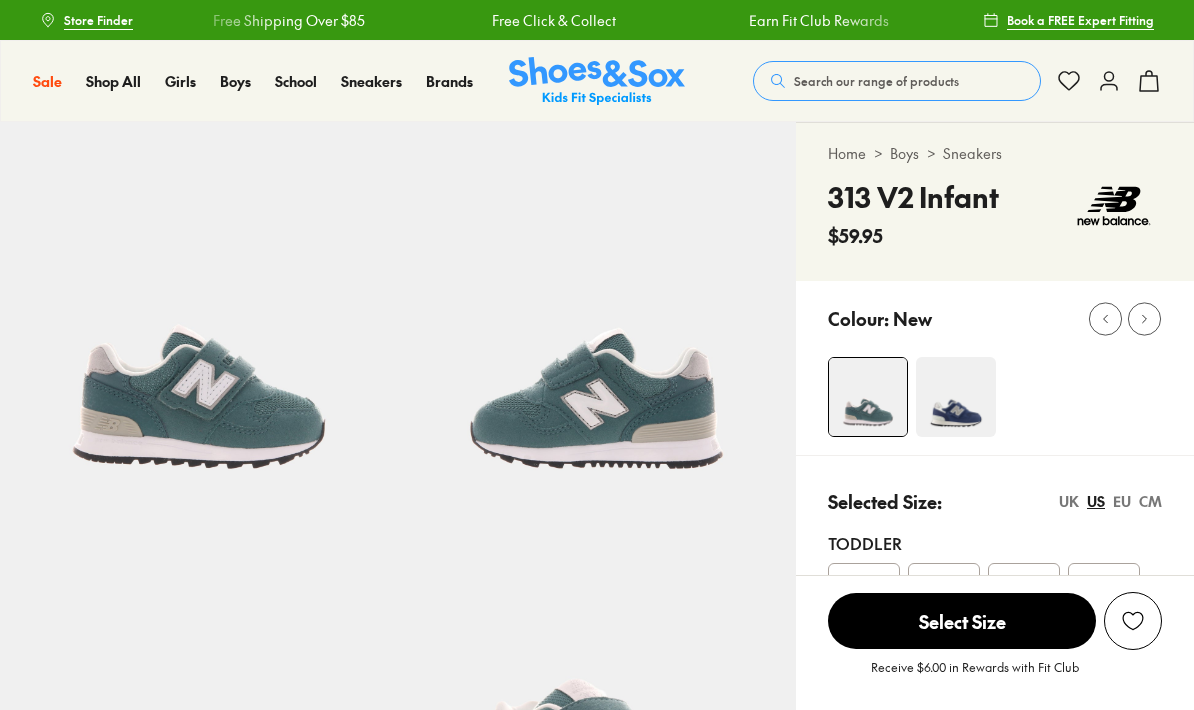 select on "*" 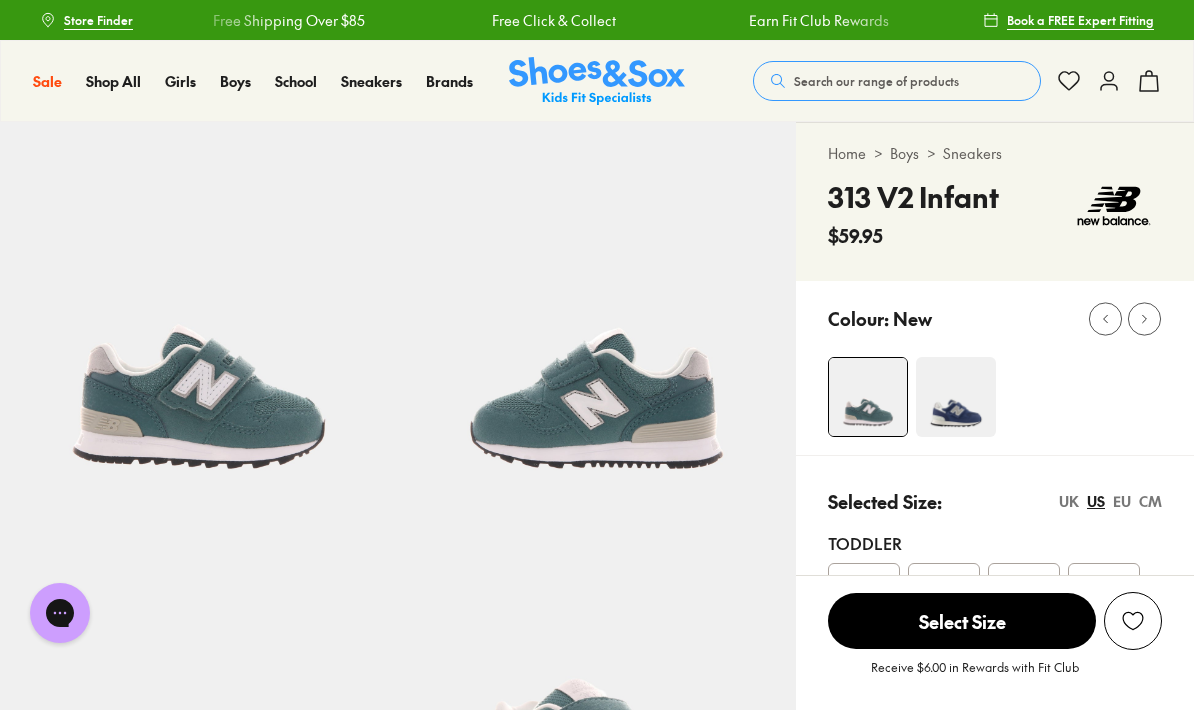 scroll, scrollTop: 0, scrollLeft: 0, axis: both 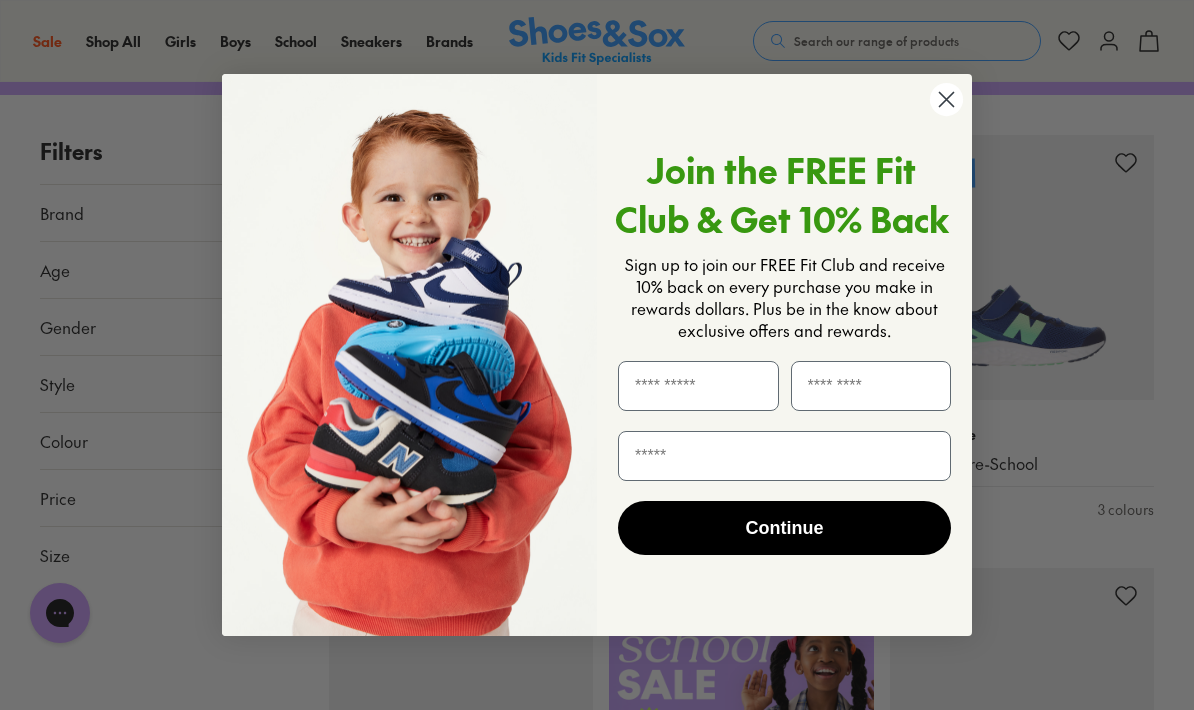 click 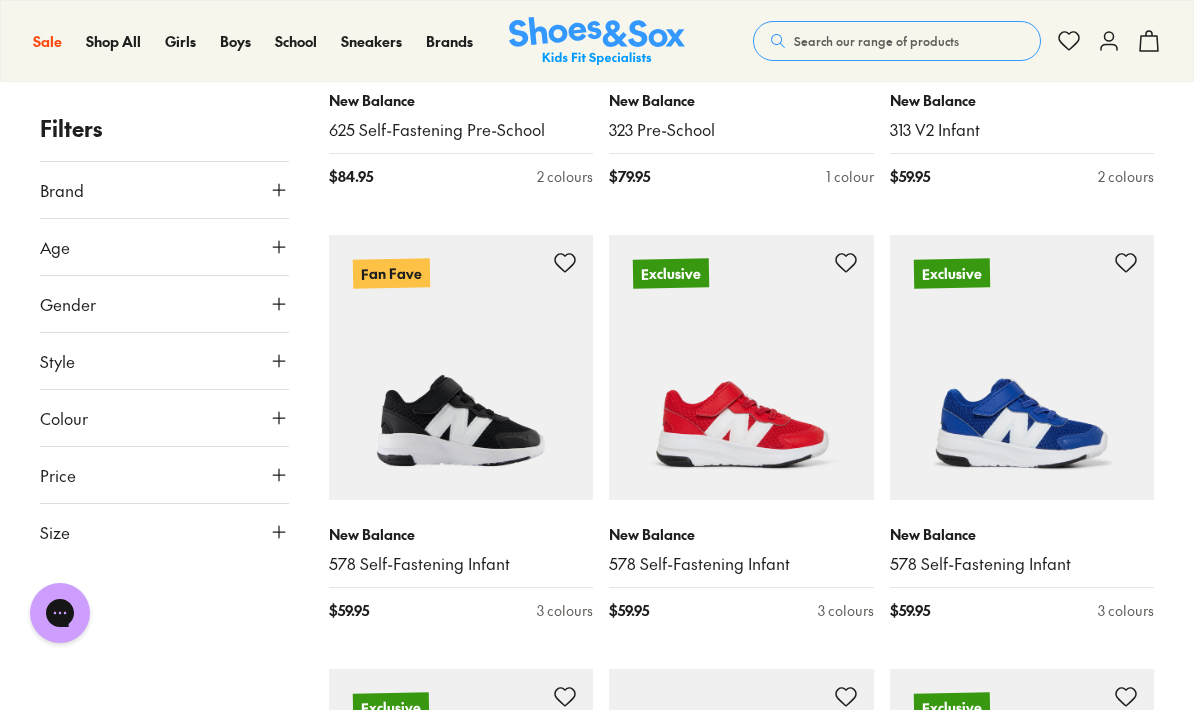 scroll, scrollTop: 2340, scrollLeft: 0, axis: vertical 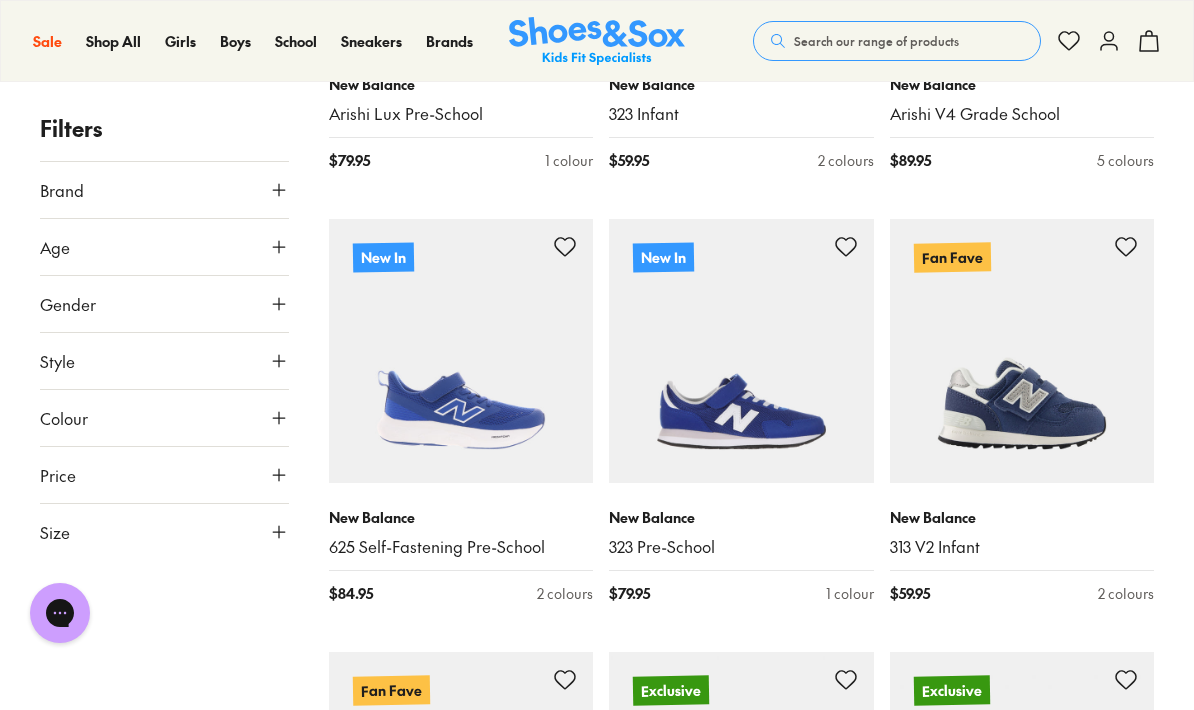 click at bounding box center [1022, 351] 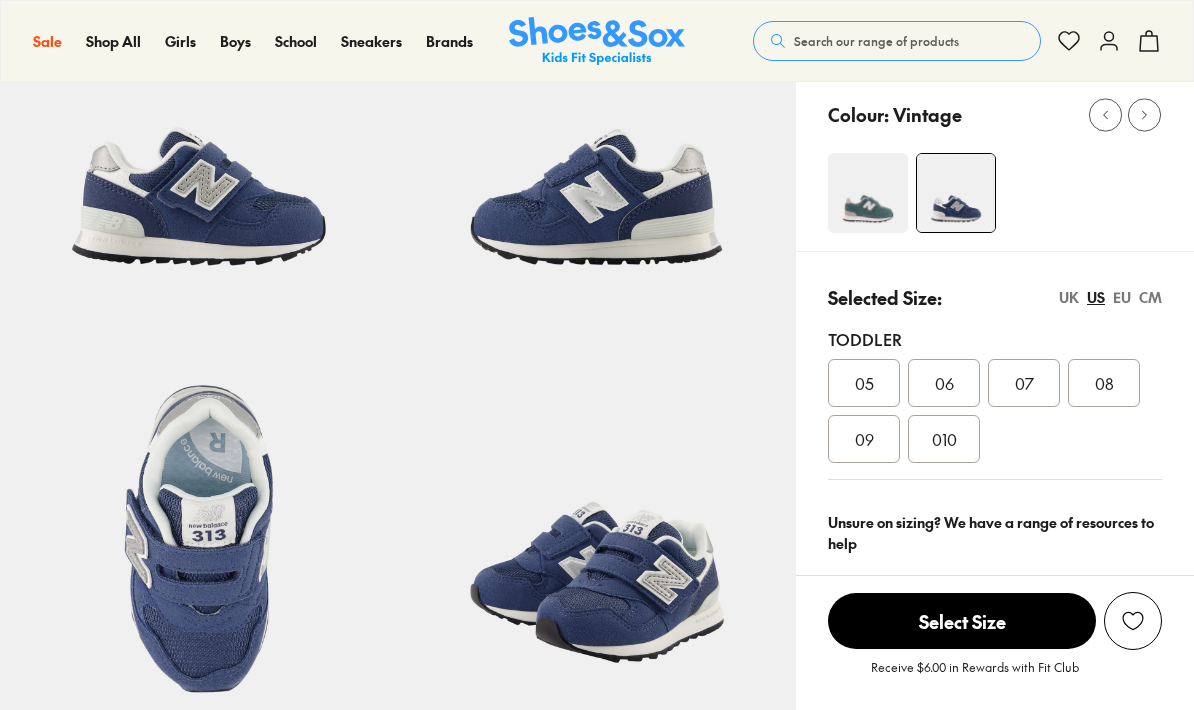 scroll, scrollTop: 204, scrollLeft: 0, axis: vertical 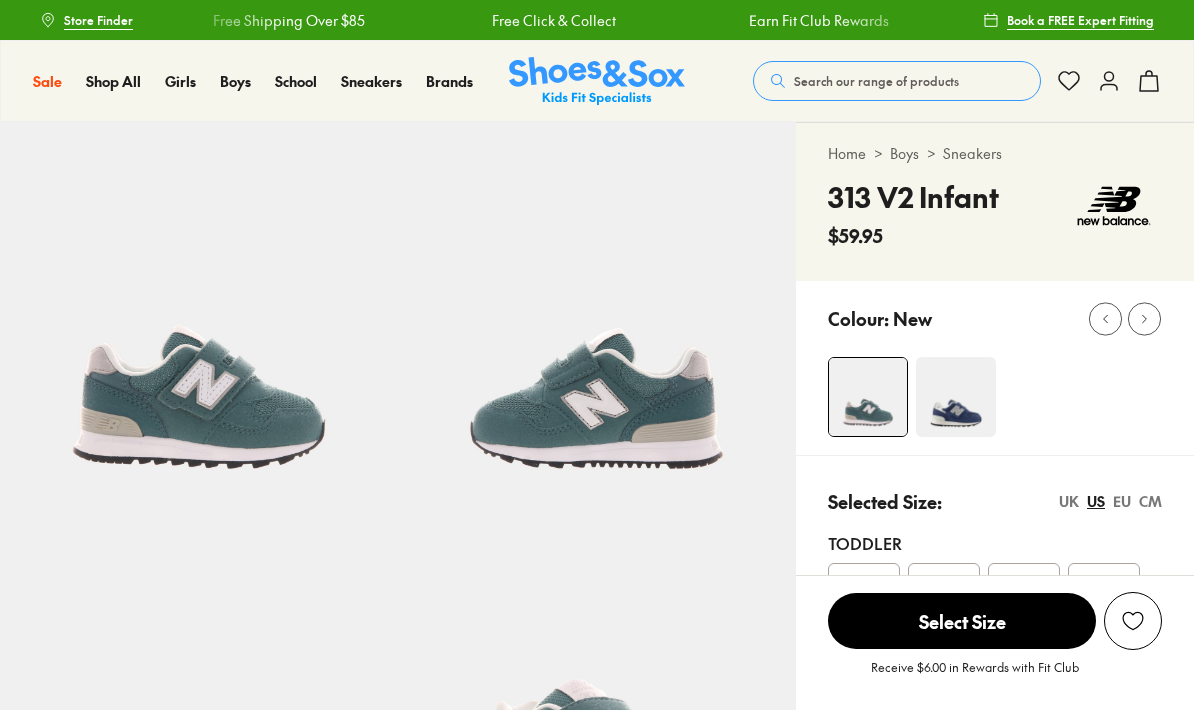 select on "*" 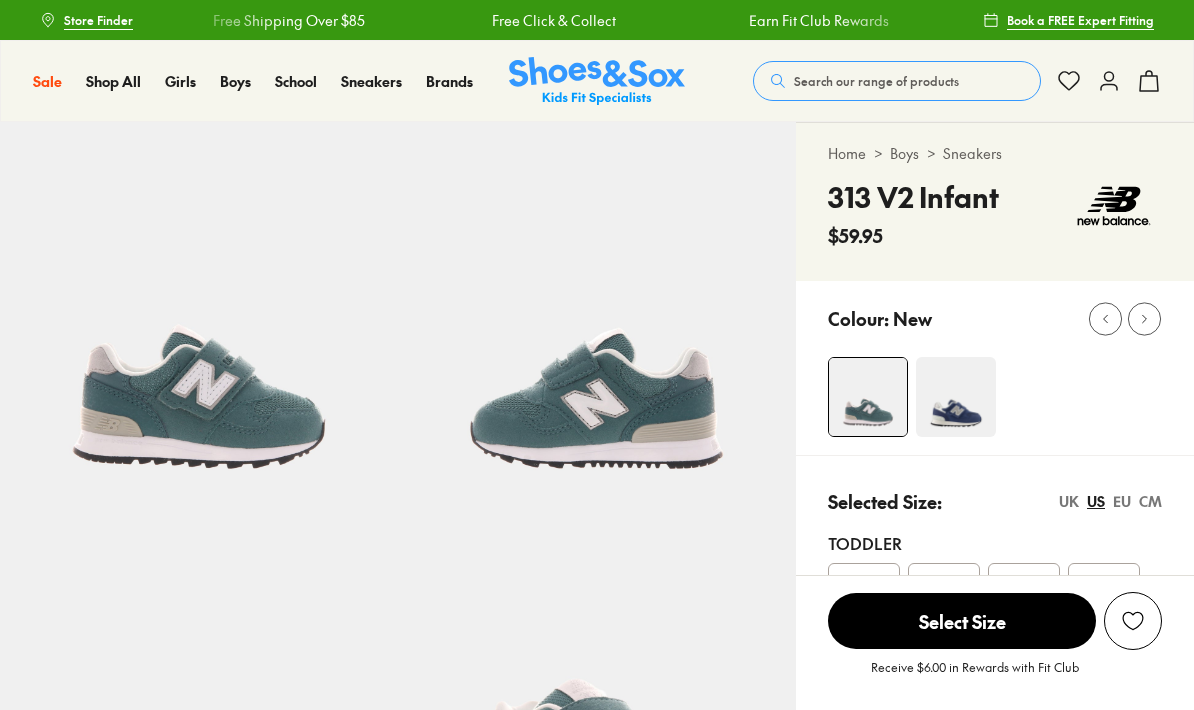 scroll, scrollTop: 0, scrollLeft: 0, axis: both 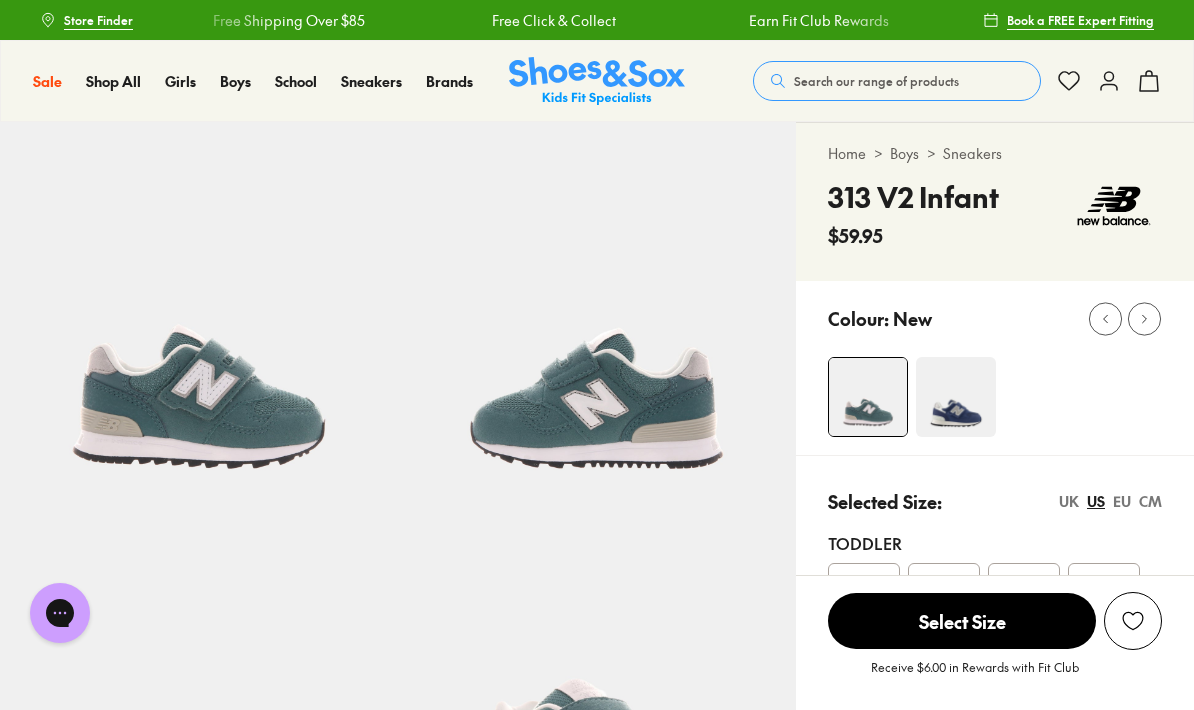 click at bounding box center (956, 397) 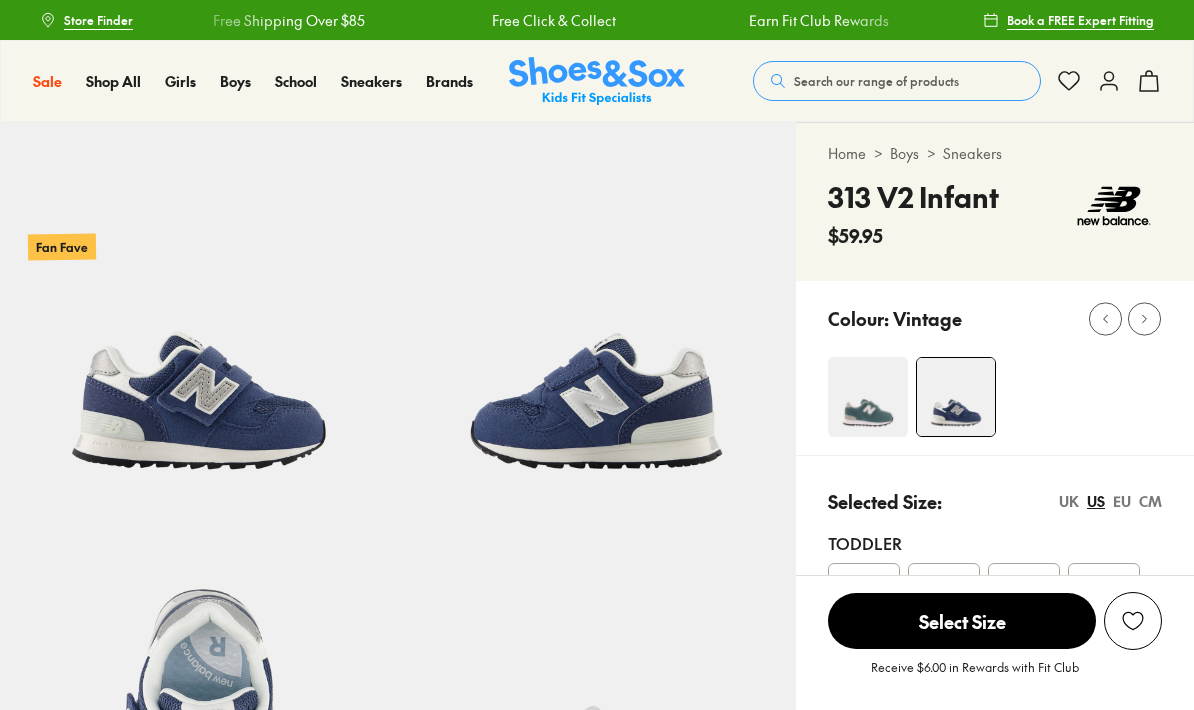 scroll, scrollTop: 189, scrollLeft: 0, axis: vertical 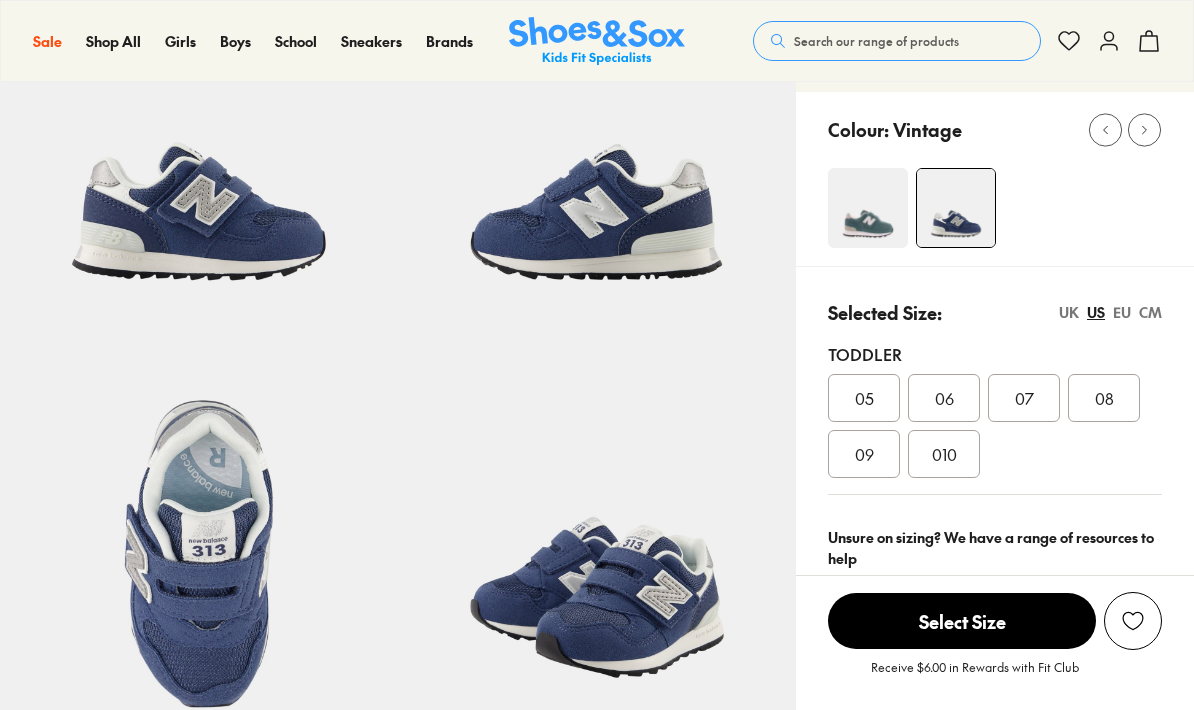 select on "*" 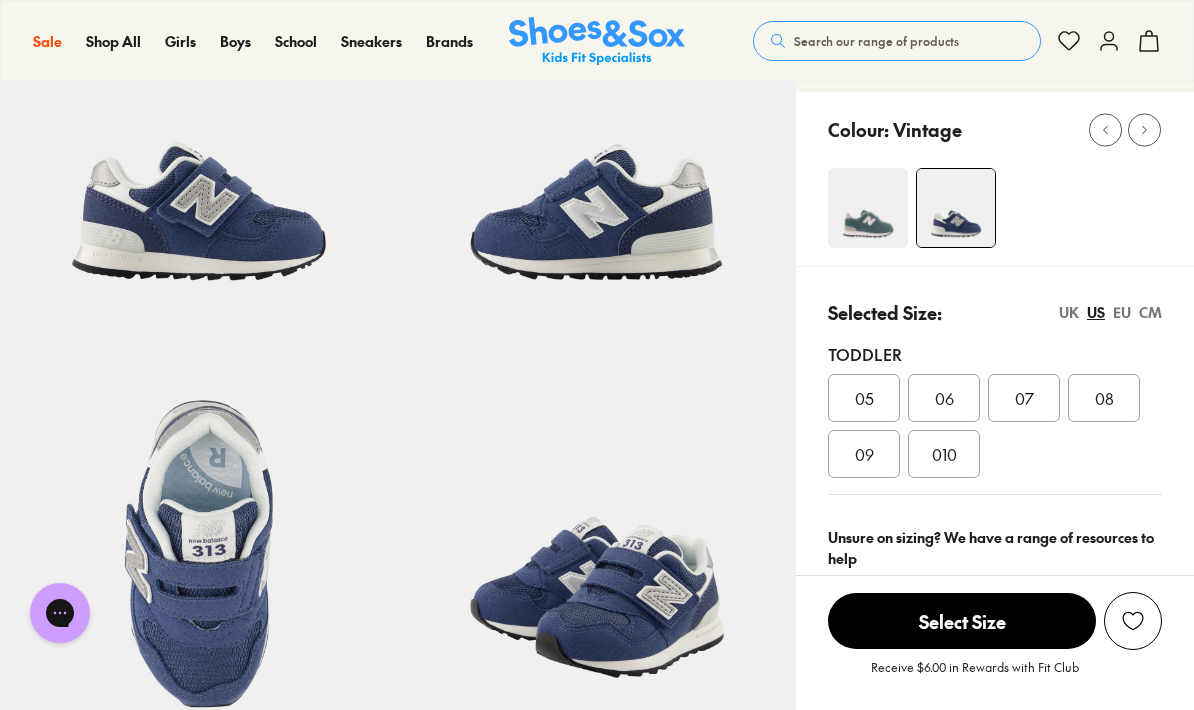 scroll, scrollTop: 0, scrollLeft: 0, axis: both 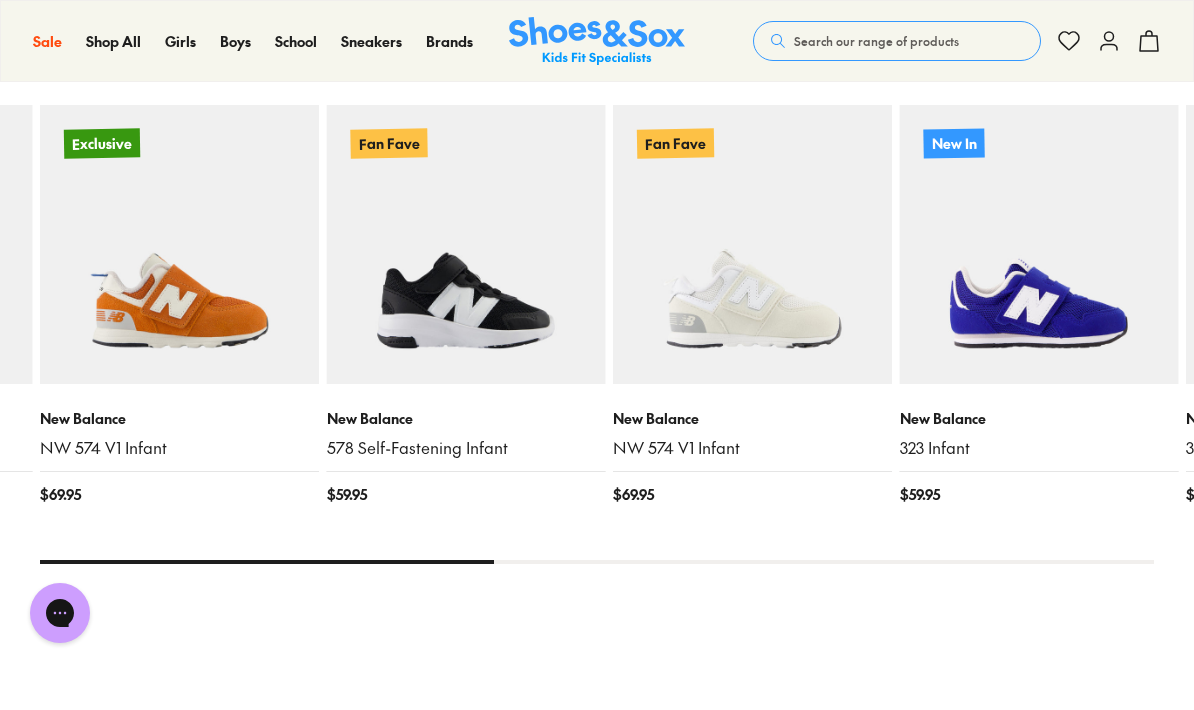 click at bounding box center [466, 244] 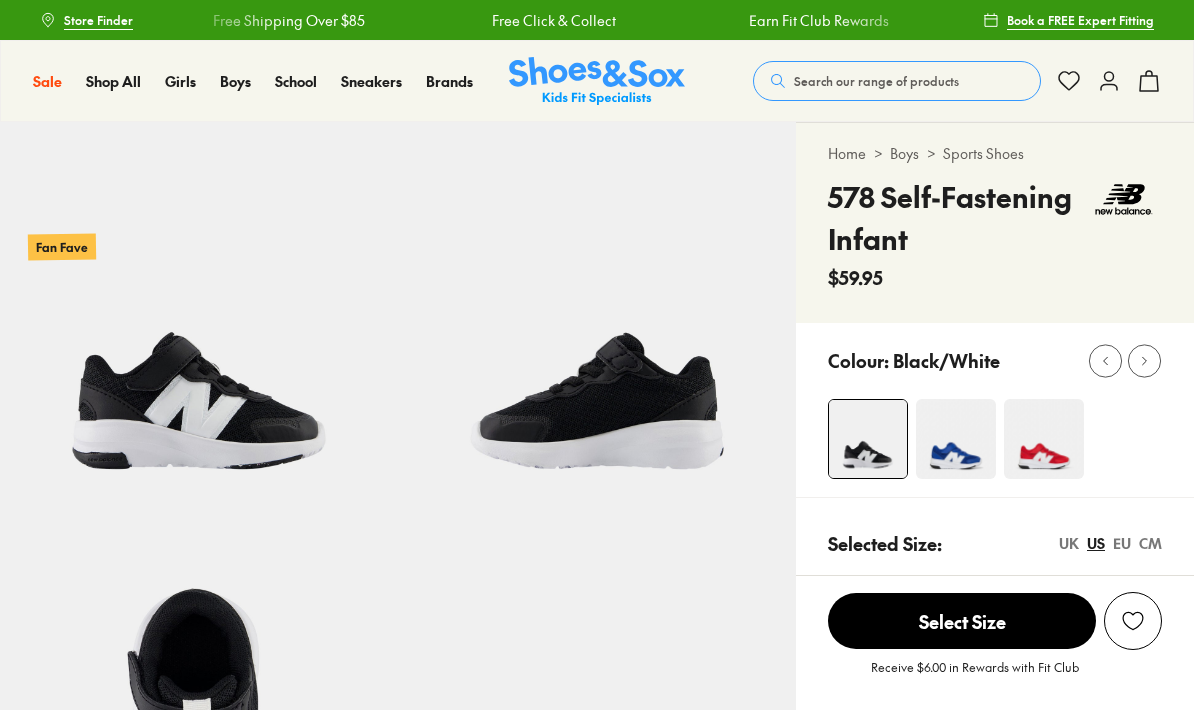 scroll, scrollTop: 0, scrollLeft: 0, axis: both 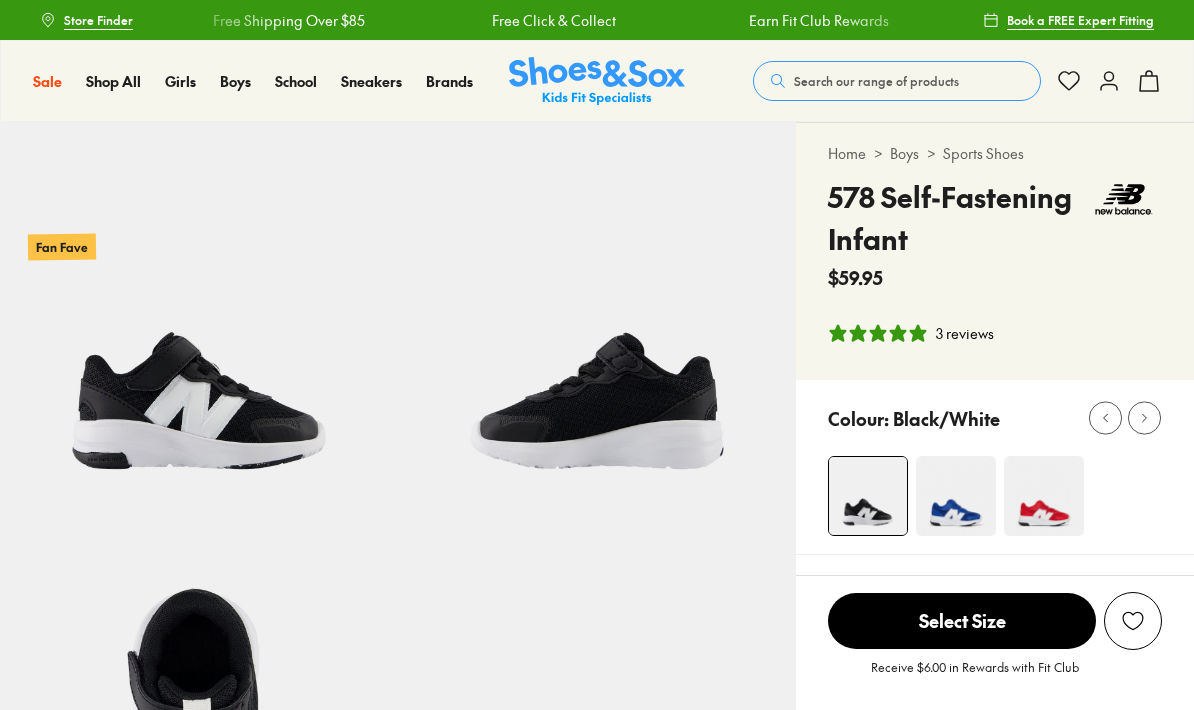 select on "*" 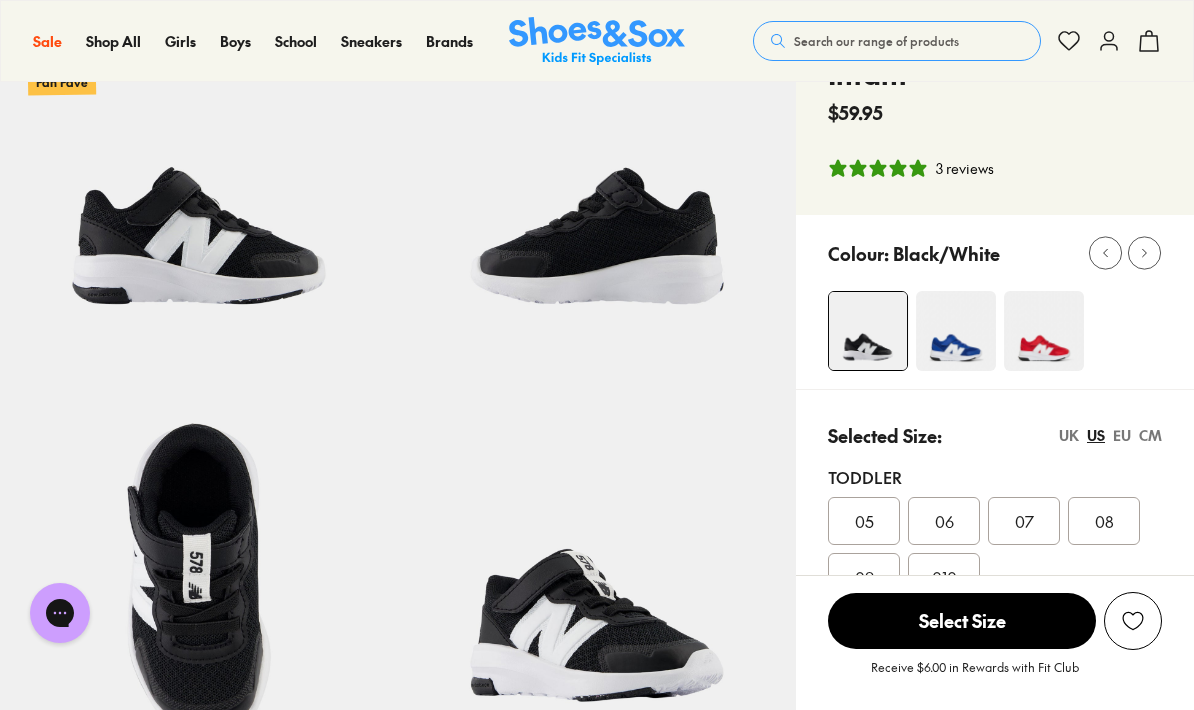 scroll, scrollTop: 0, scrollLeft: 0, axis: both 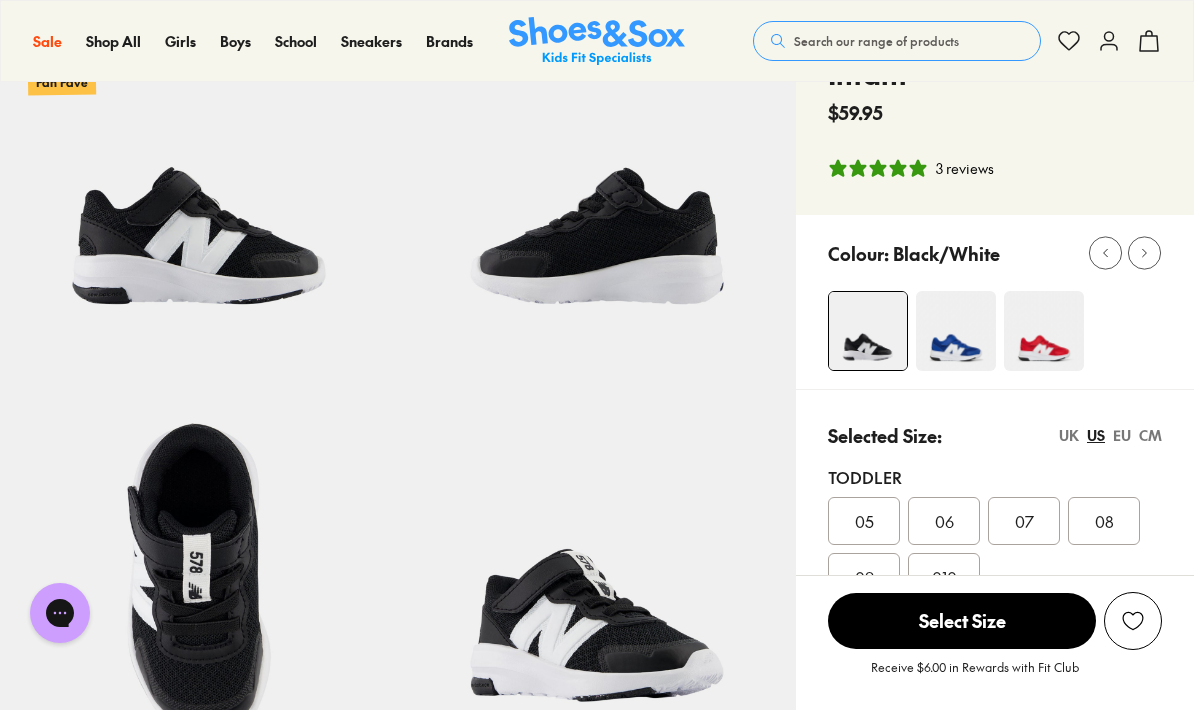 click on "08" at bounding box center (1104, 521) 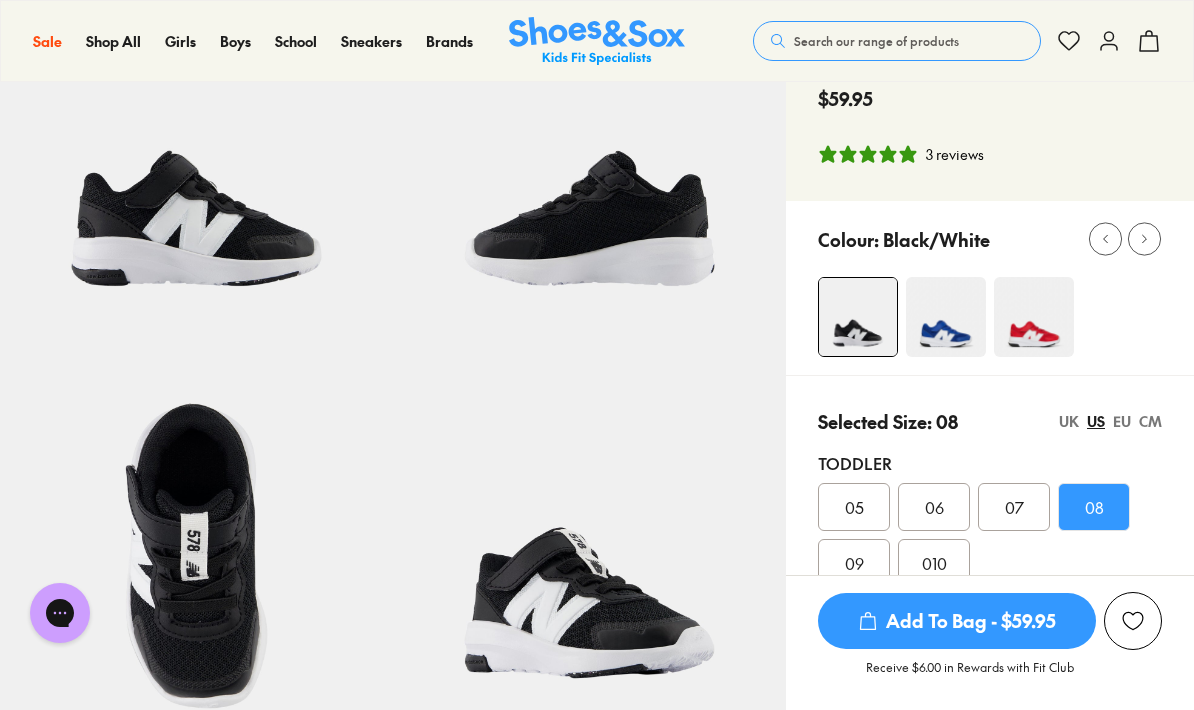 scroll, scrollTop: 188, scrollLeft: 0, axis: vertical 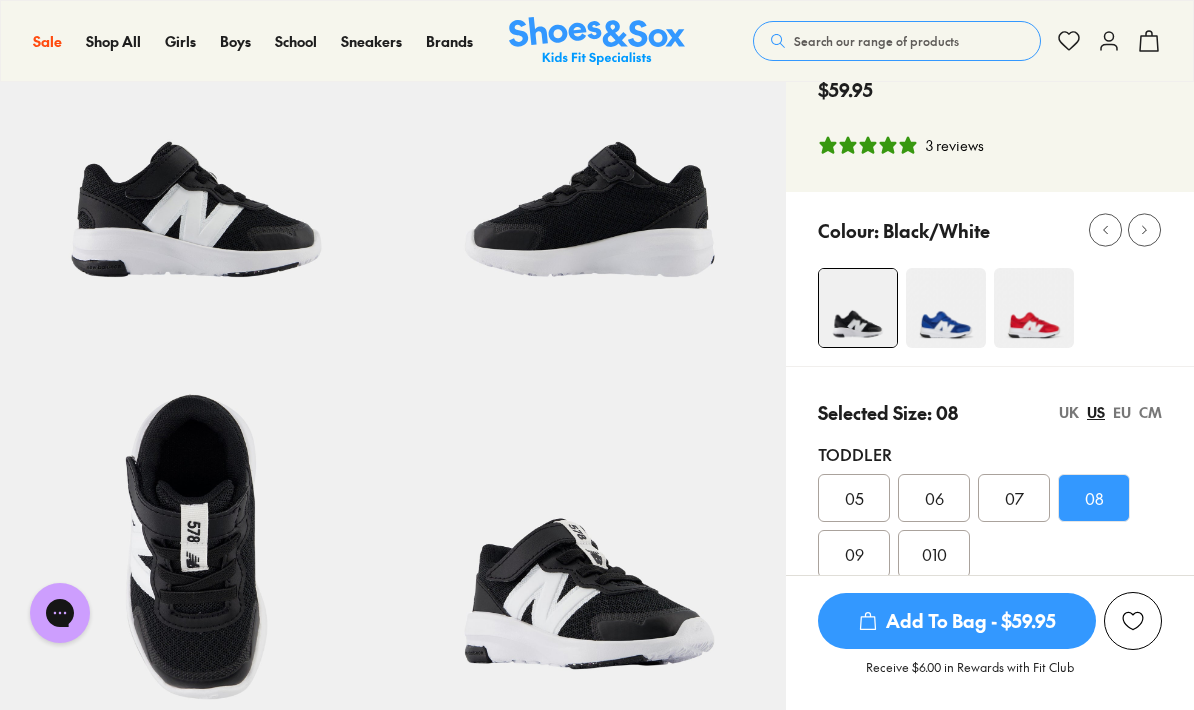 click 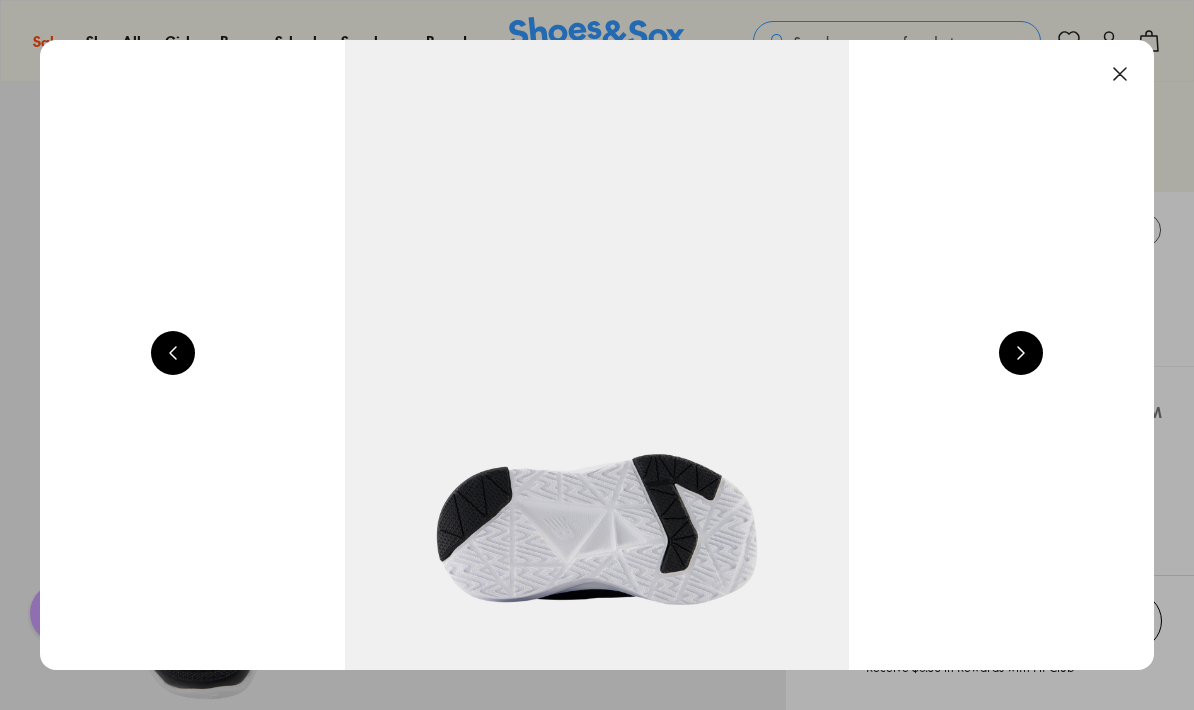 scroll, scrollTop: 0, scrollLeft: 1114, axis: horizontal 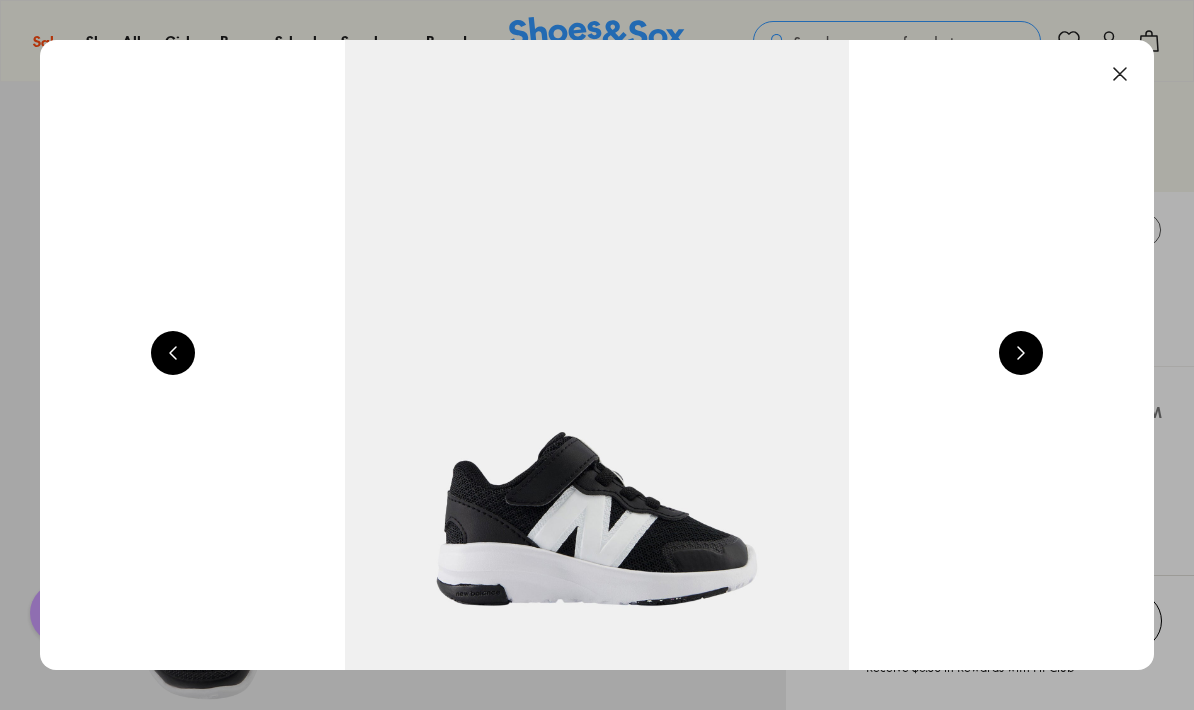 click at bounding box center (1021, 353) 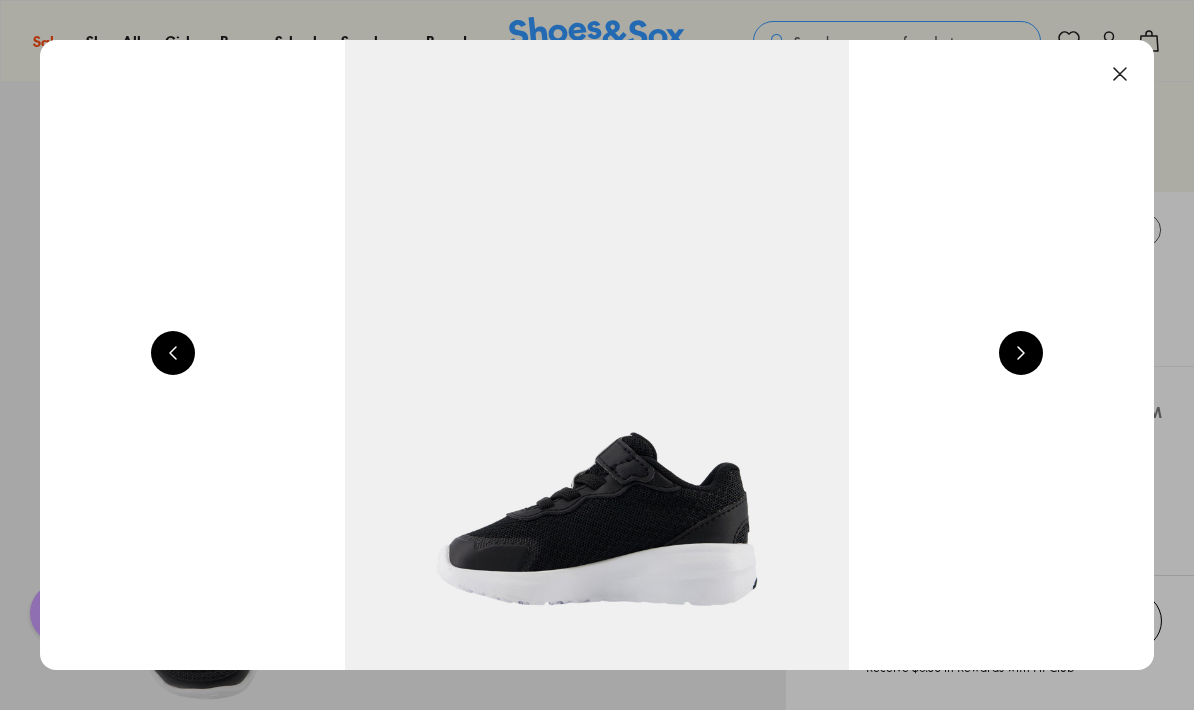 click at bounding box center (1021, 353) 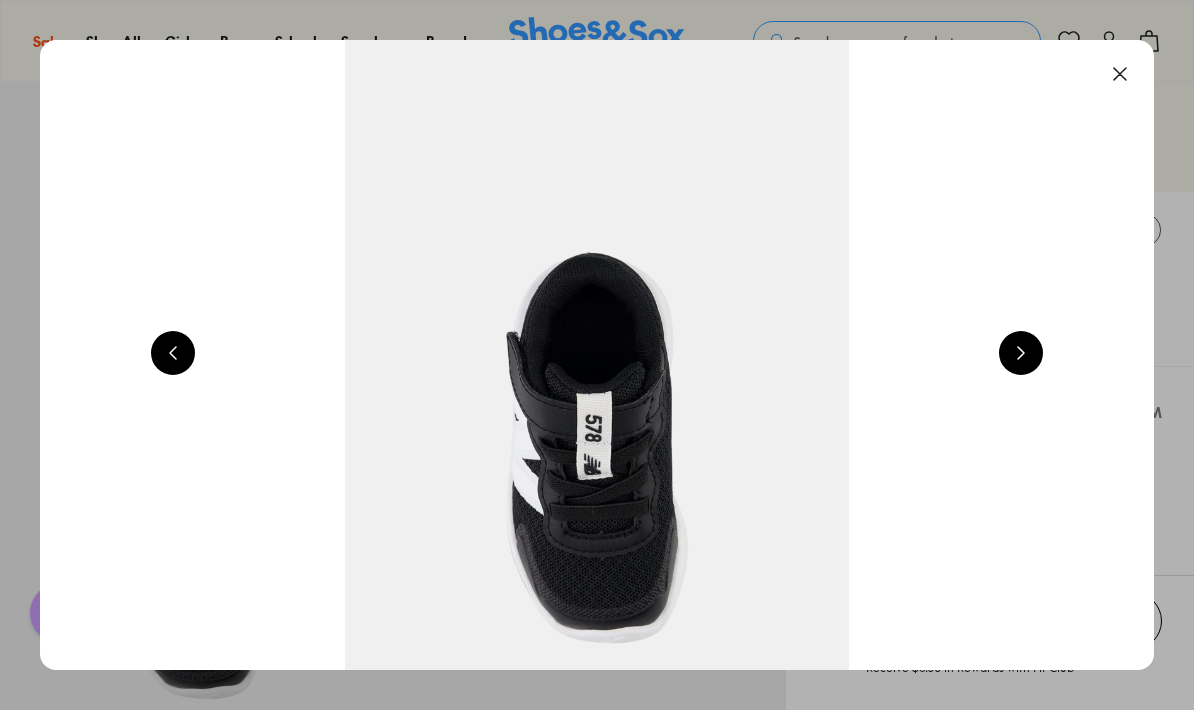click at bounding box center (1021, 353) 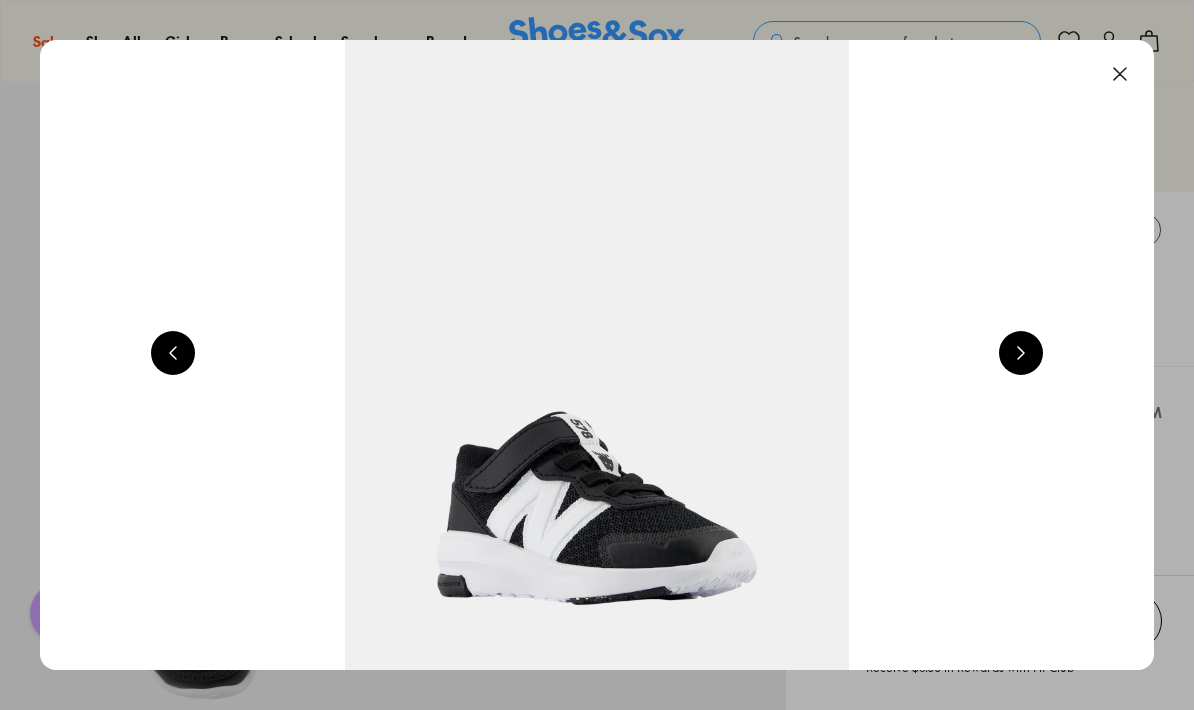 click at bounding box center (1021, 353) 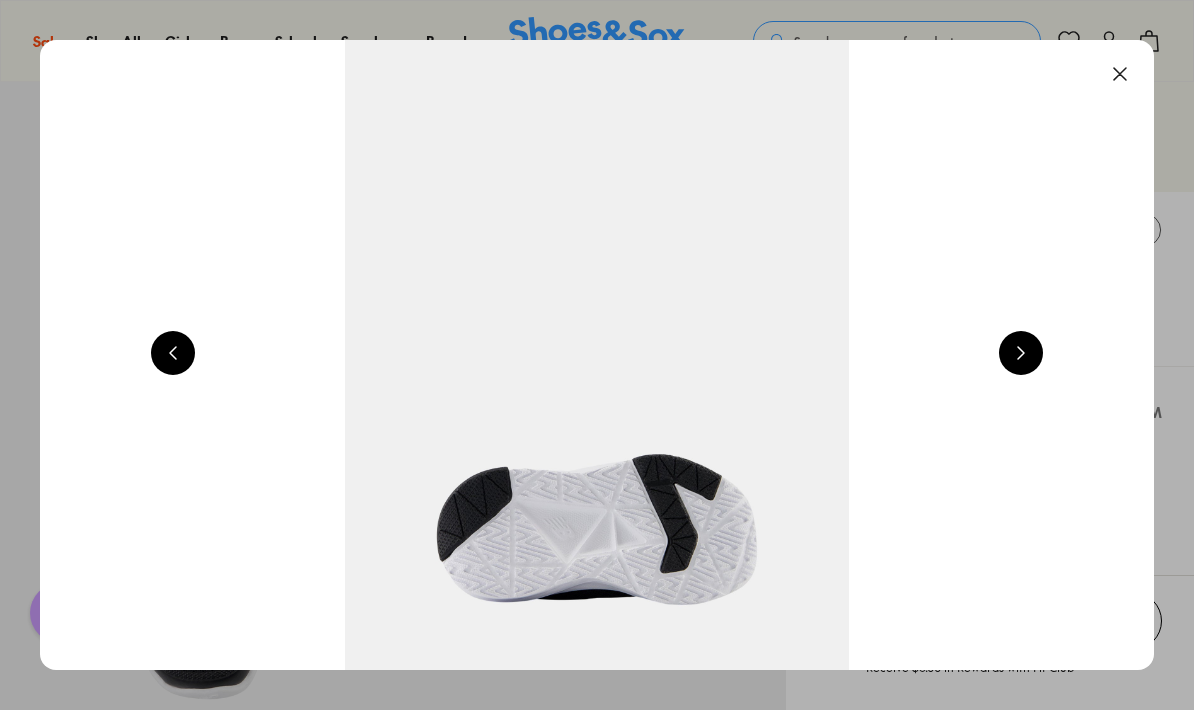 click at bounding box center [1021, 353] 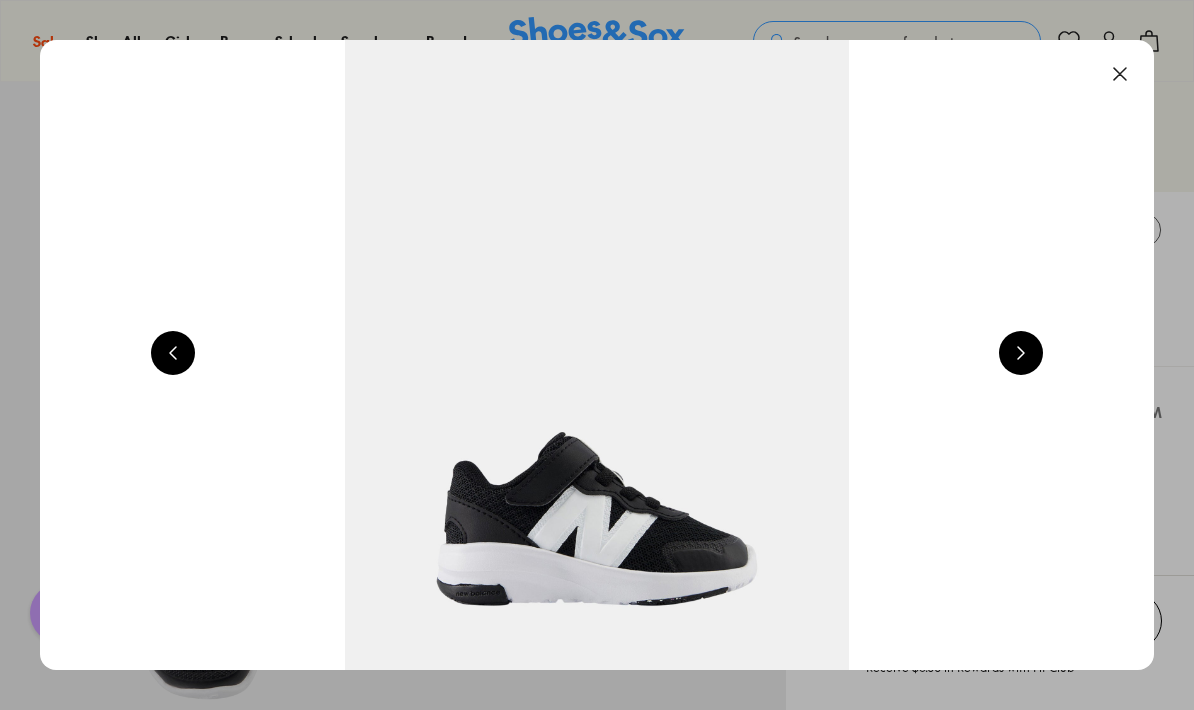 click at bounding box center [1021, 353] 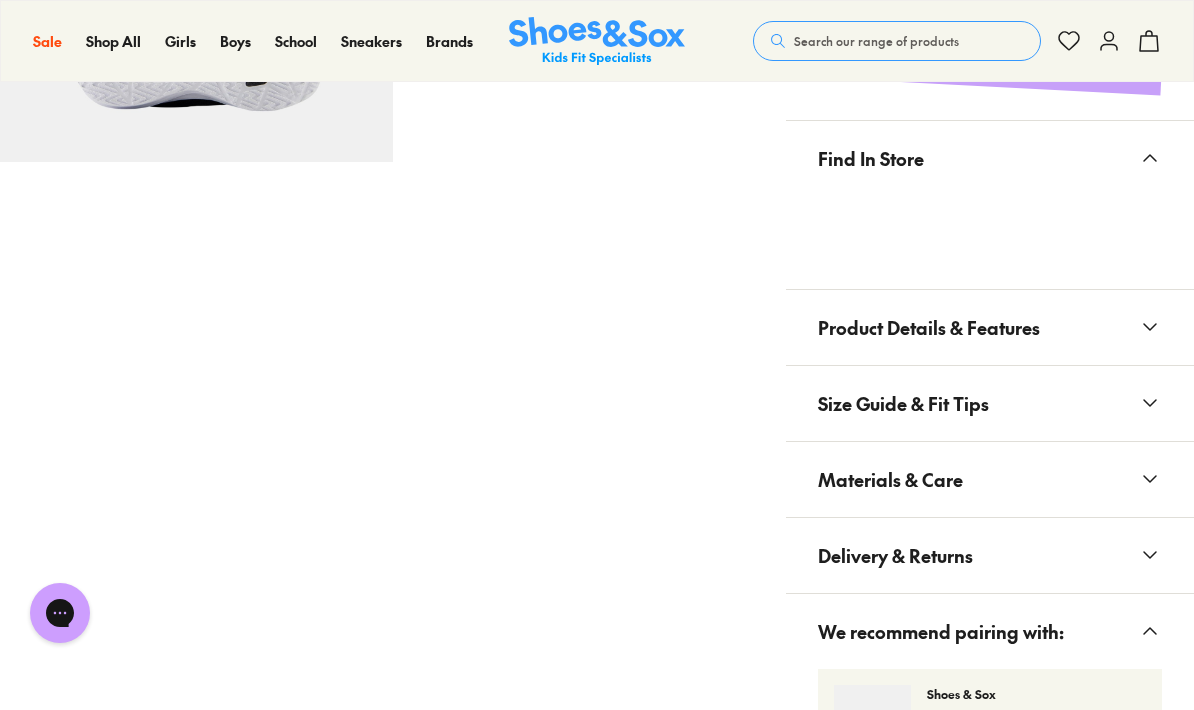 scroll, scrollTop: 1212, scrollLeft: 0, axis: vertical 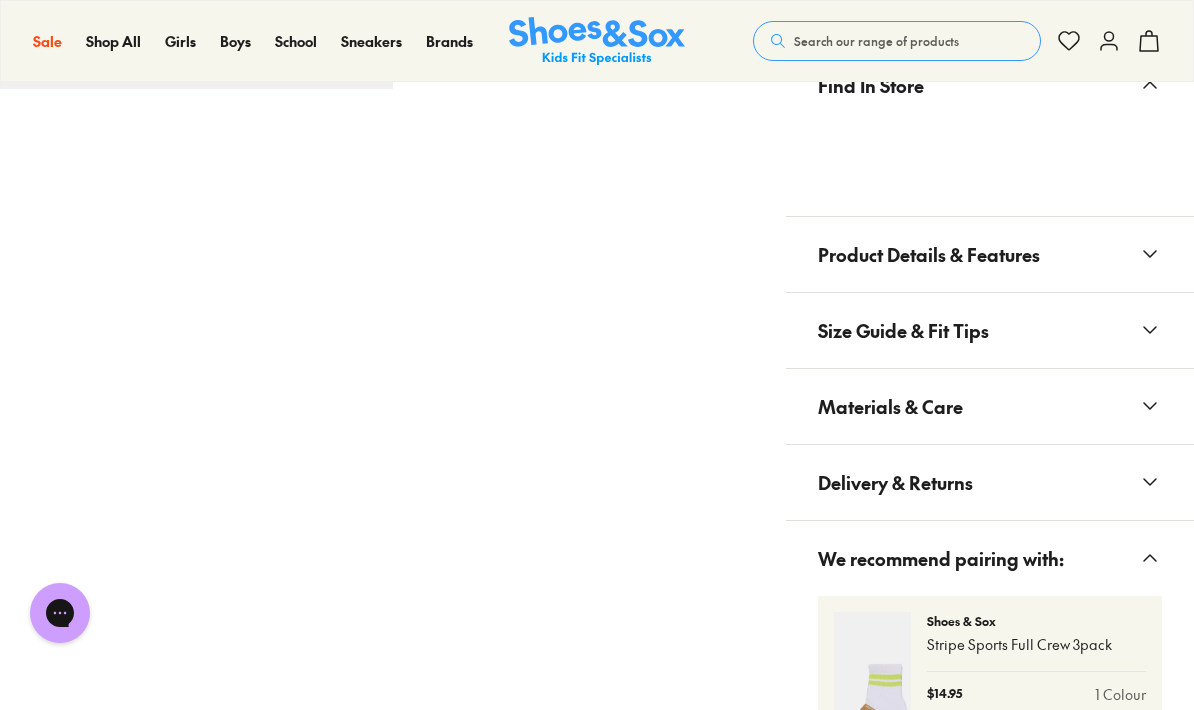 click 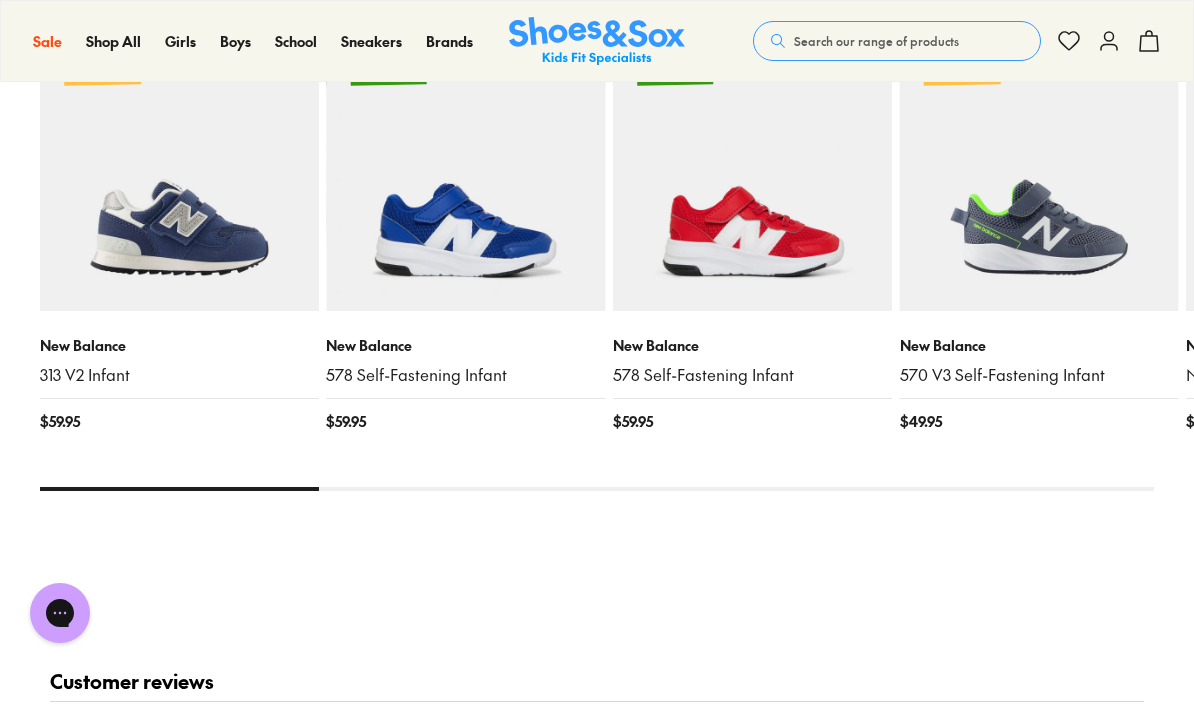 scroll, scrollTop: 2736, scrollLeft: 0, axis: vertical 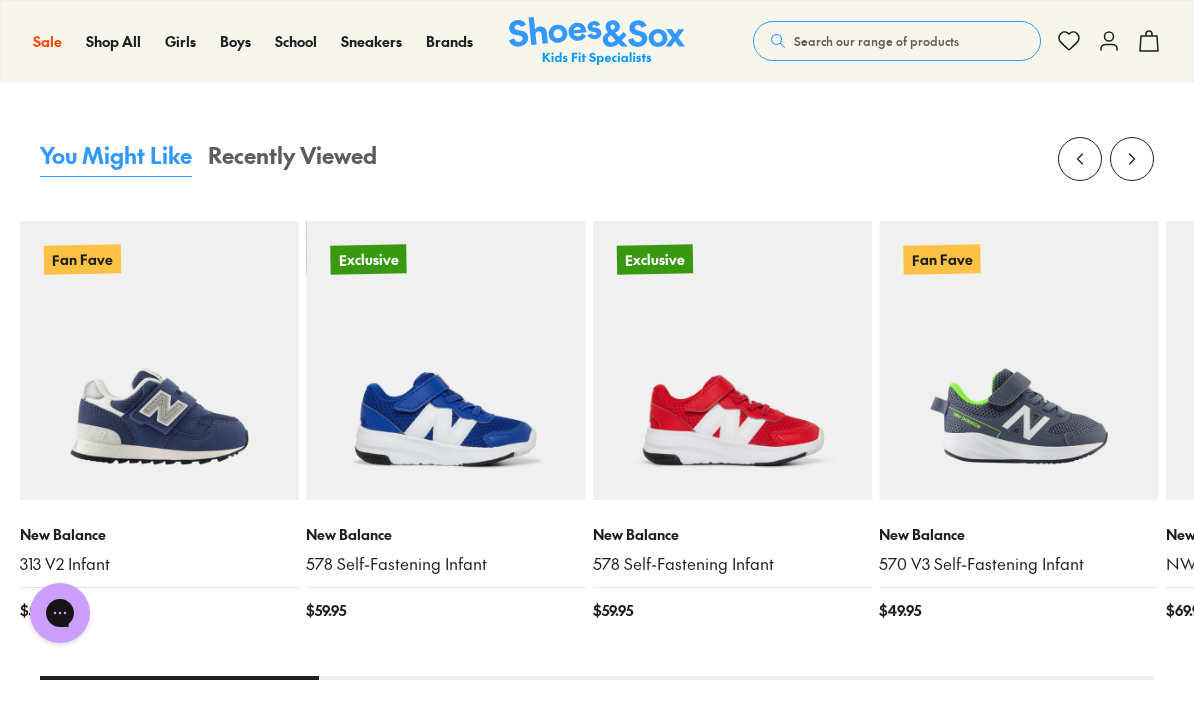 click at bounding box center (159, 360) 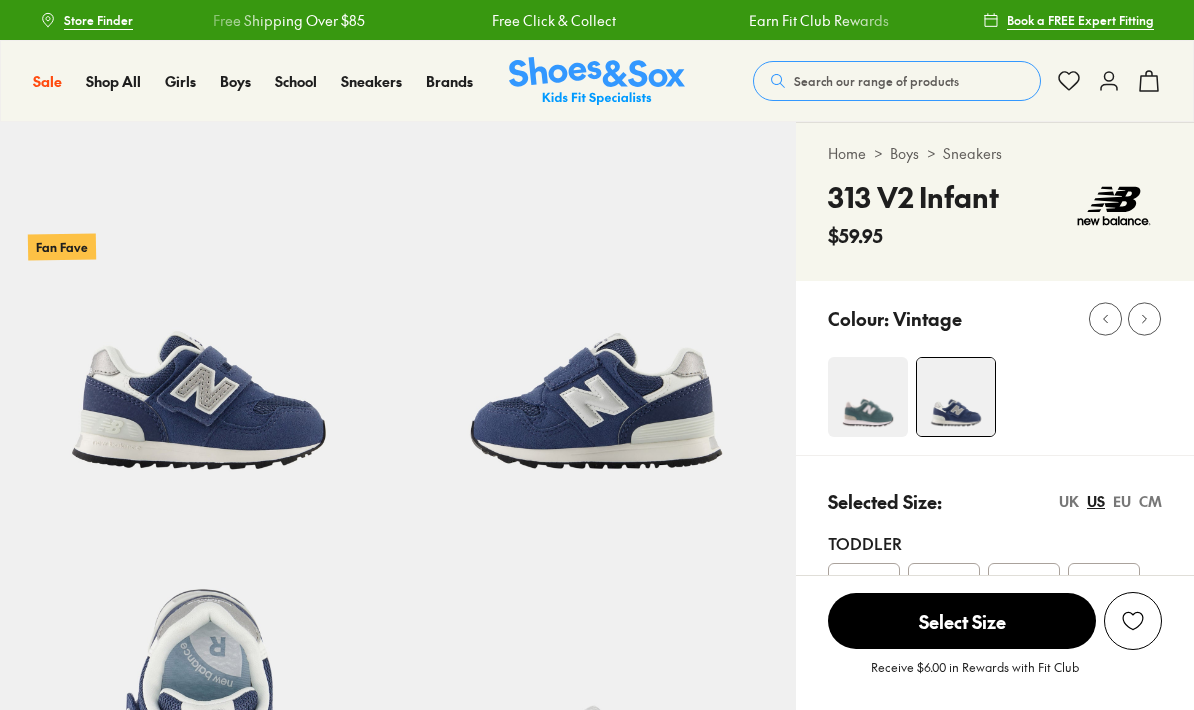 scroll, scrollTop: 0, scrollLeft: 0, axis: both 